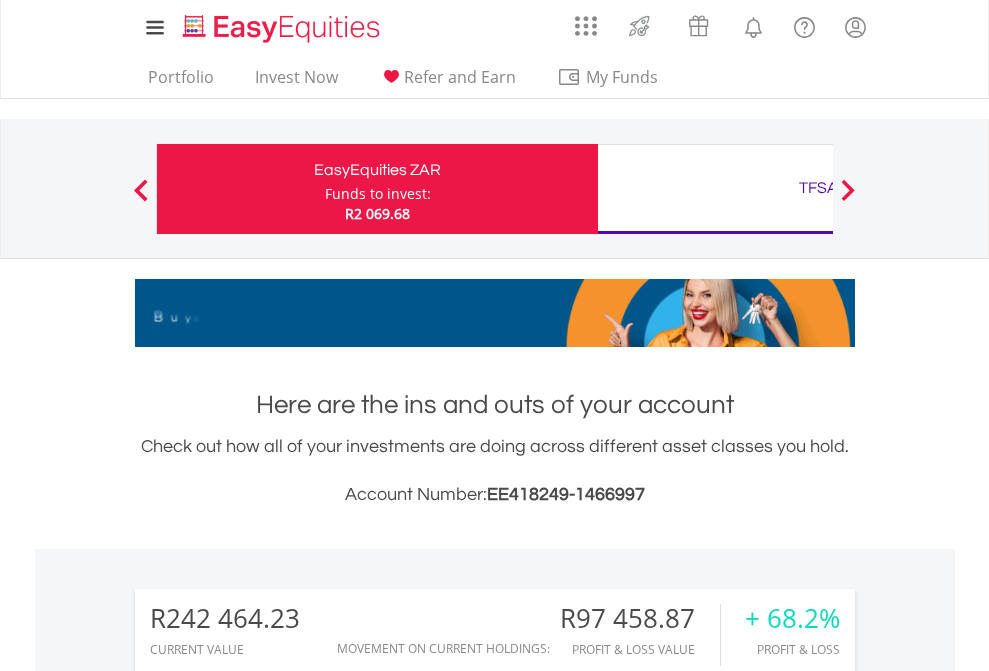 scroll, scrollTop: 0, scrollLeft: 0, axis: both 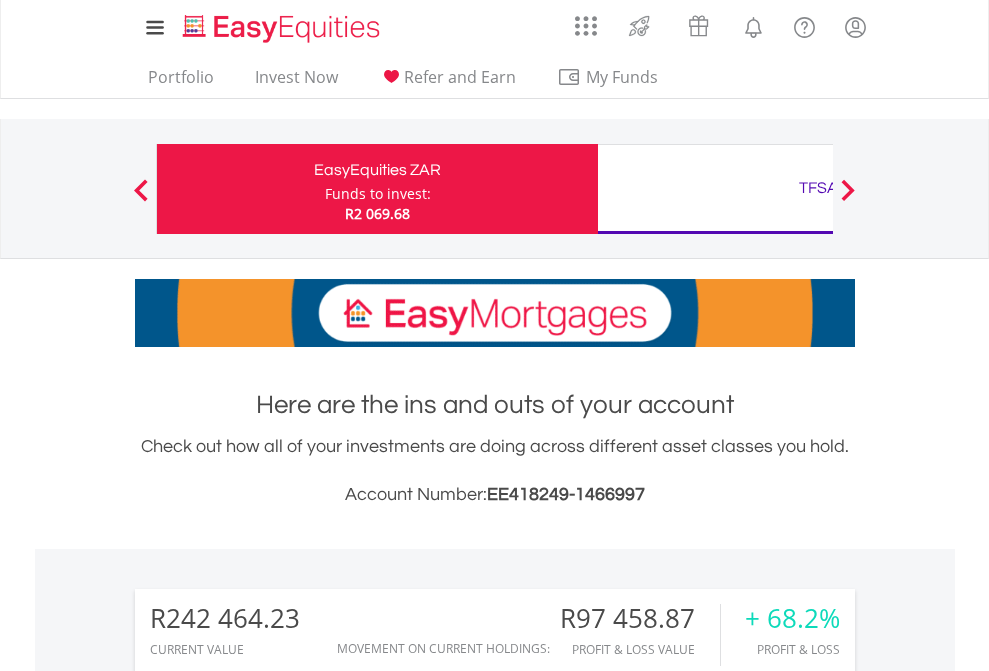 click on "Funds to invest:" at bounding box center (378, 194) 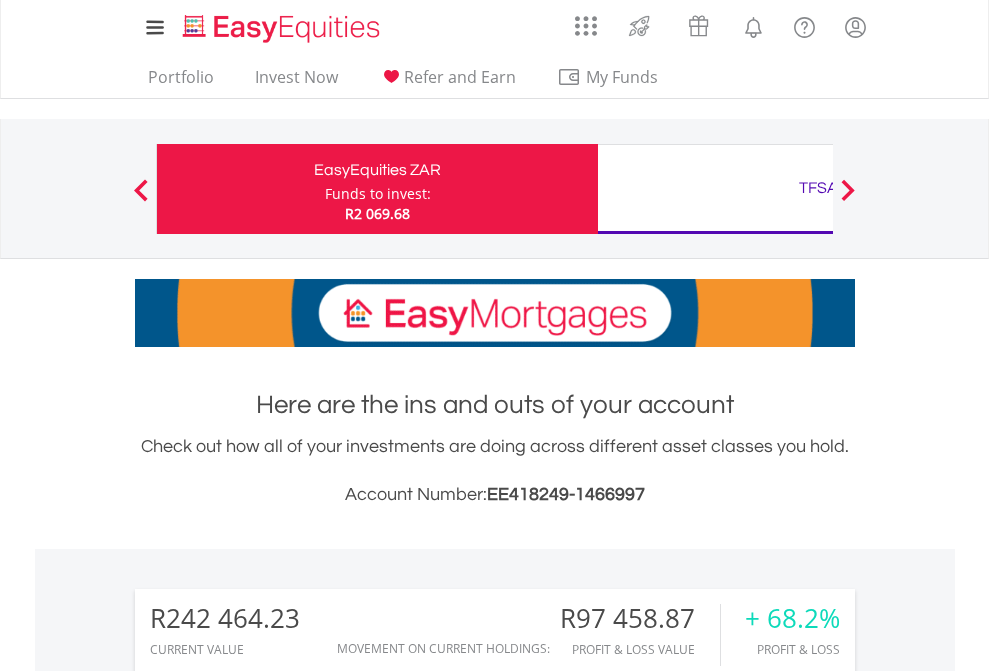 scroll, scrollTop: 2037, scrollLeft: 0, axis: vertical 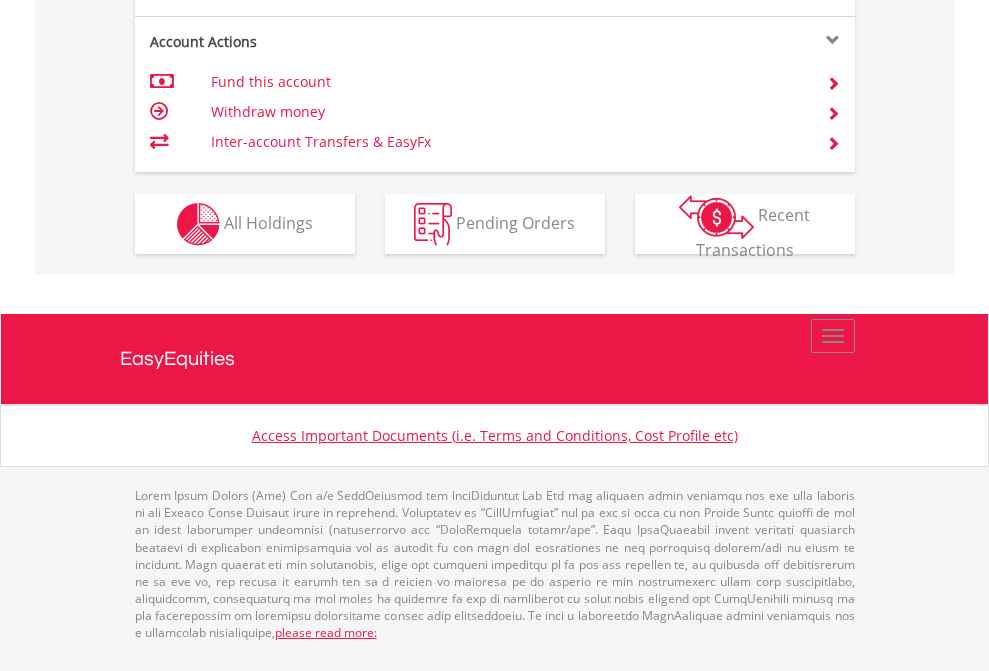 click on "Investment types" at bounding box center [706, -337] 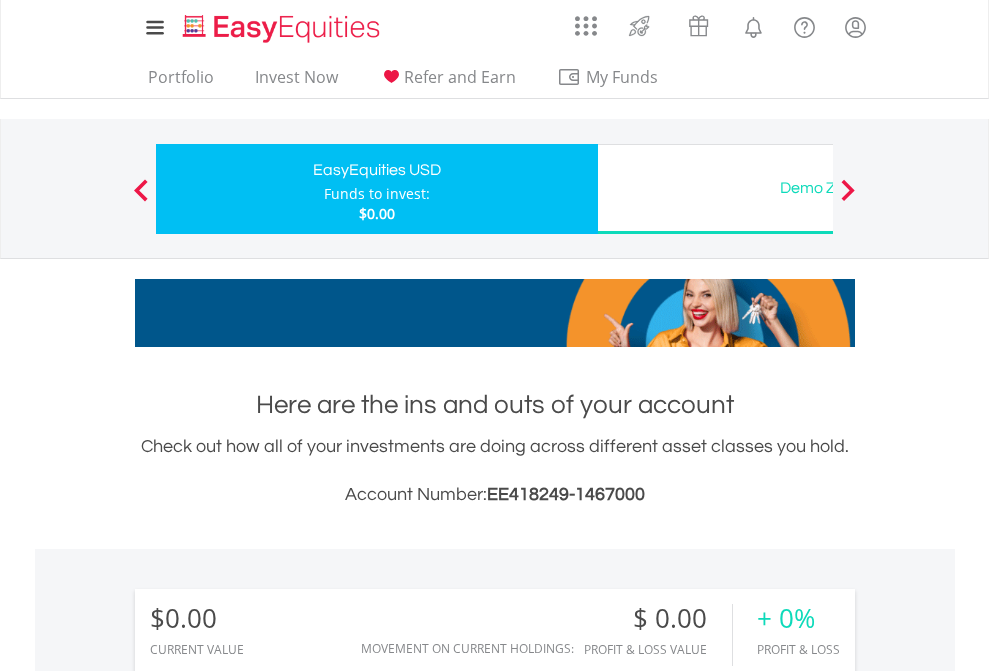 scroll, scrollTop: 1870, scrollLeft: 0, axis: vertical 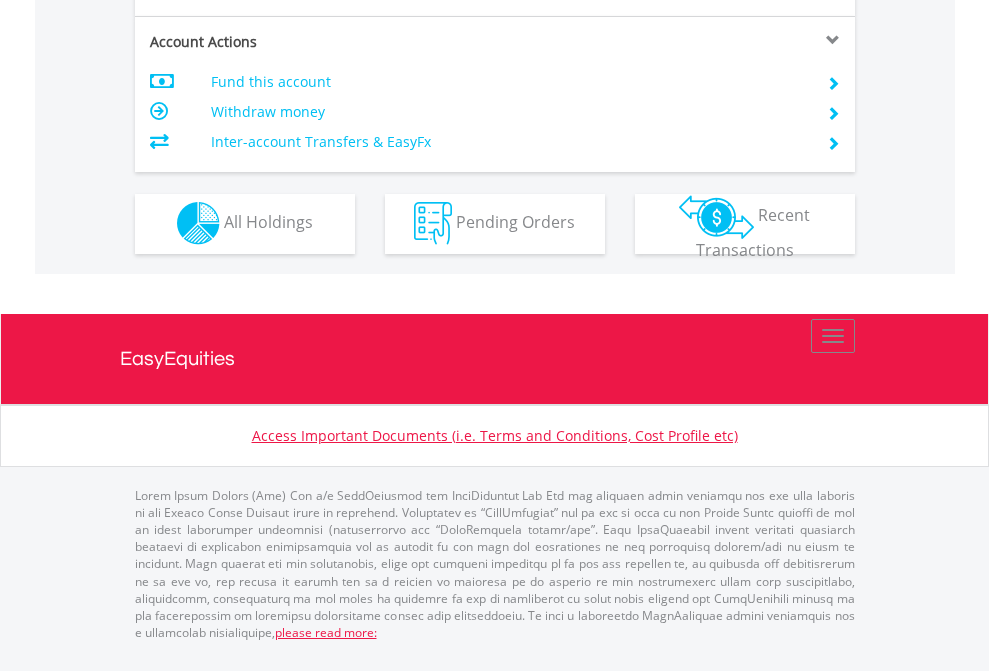 click on "Investment types" at bounding box center [706, -353] 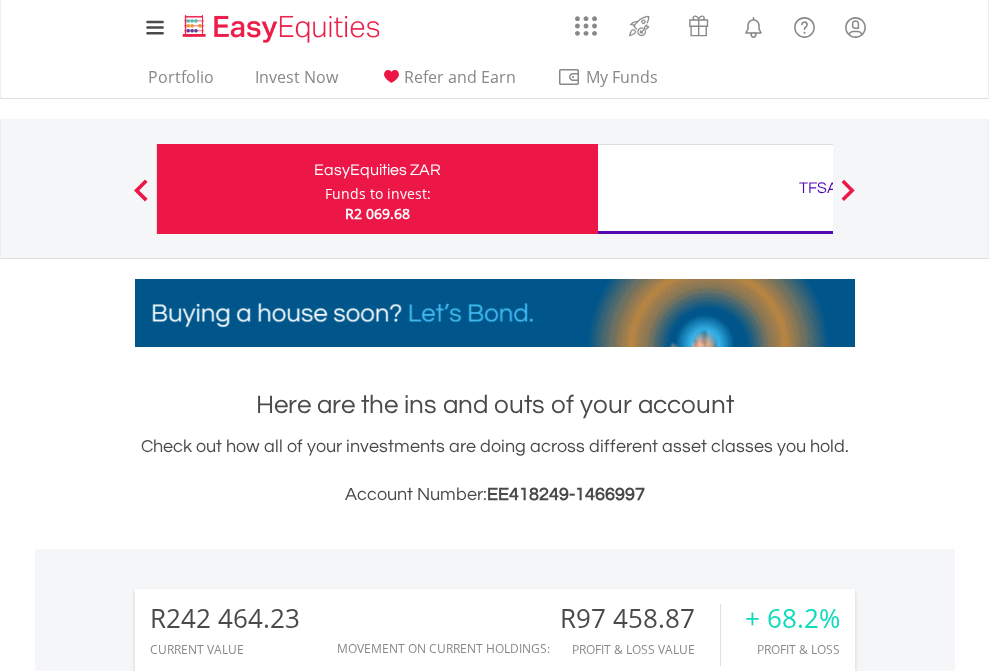 scroll, scrollTop: 2384, scrollLeft: 0, axis: vertical 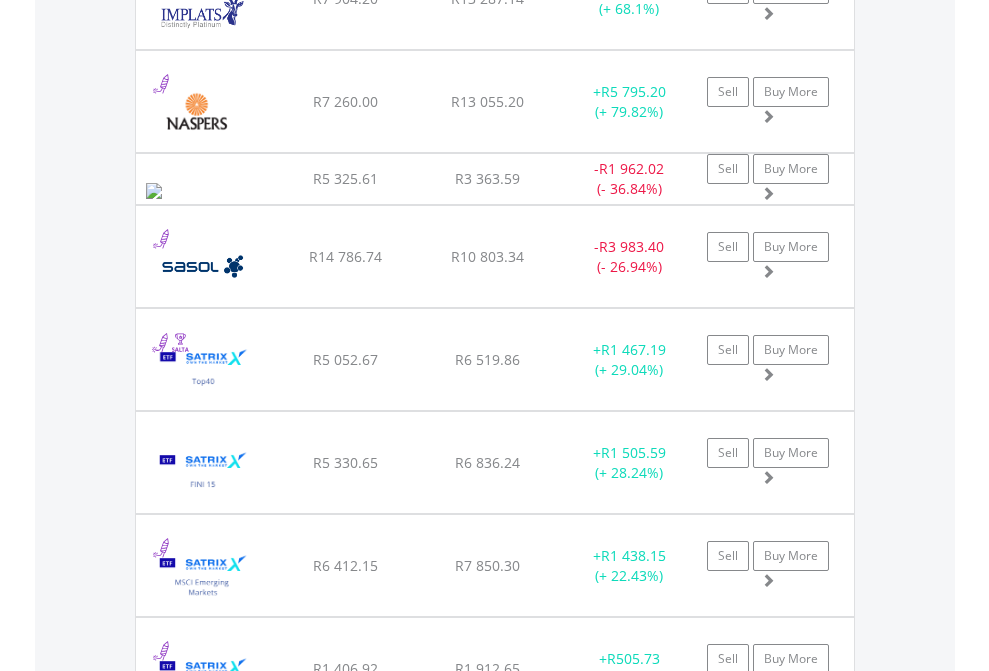 click on "Funds to invest:" at bounding box center (378, -2190) 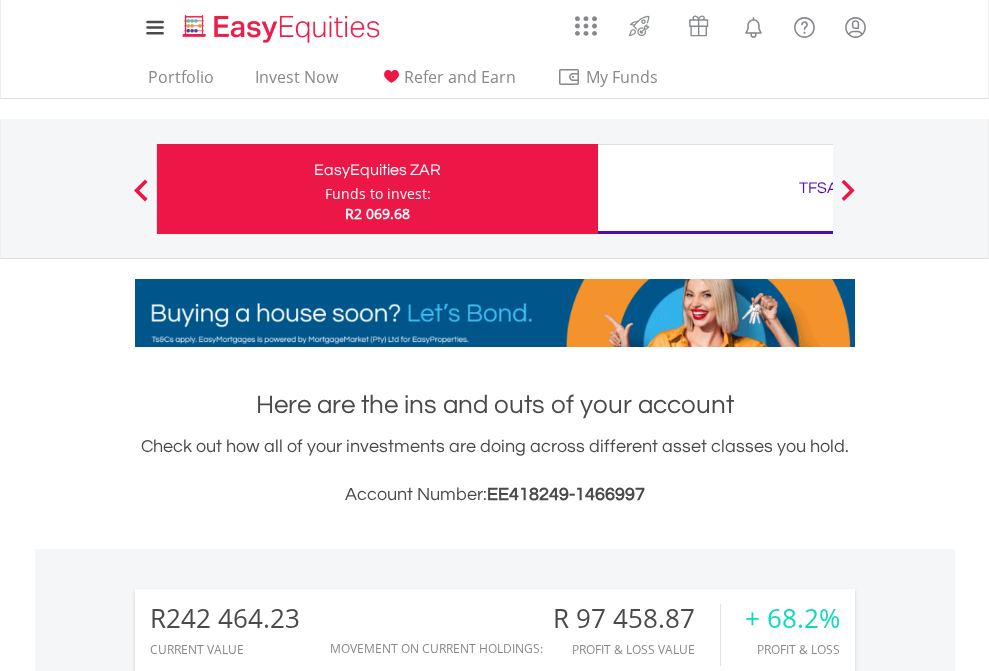 scroll, scrollTop: 2385, scrollLeft: 0, axis: vertical 